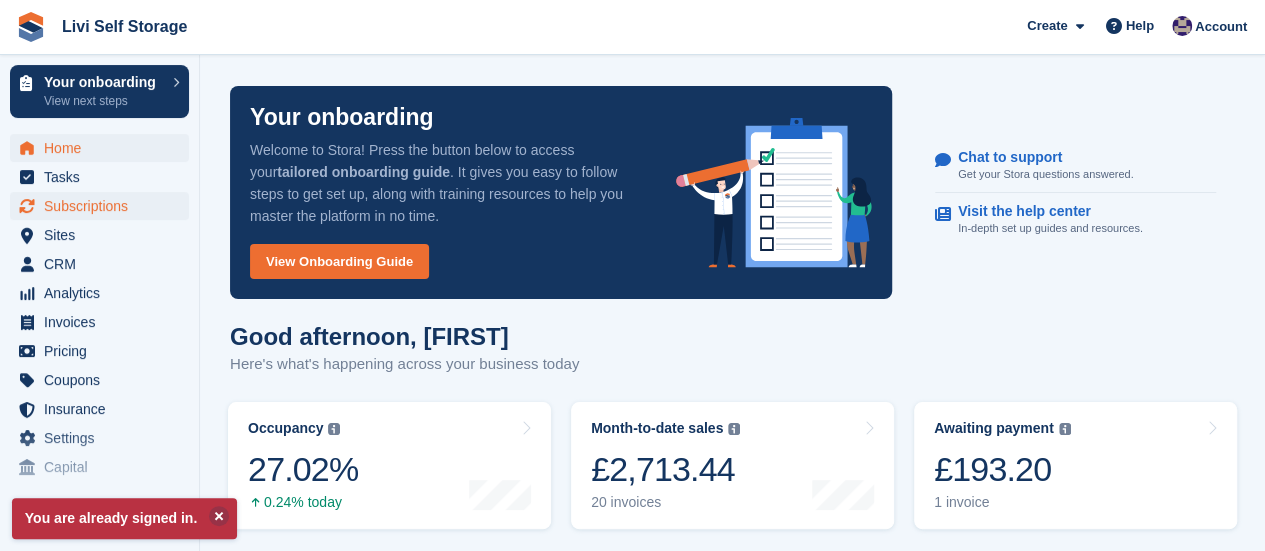 scroll, scrollTop: 600, scrollLeft: 0, axis: vertical 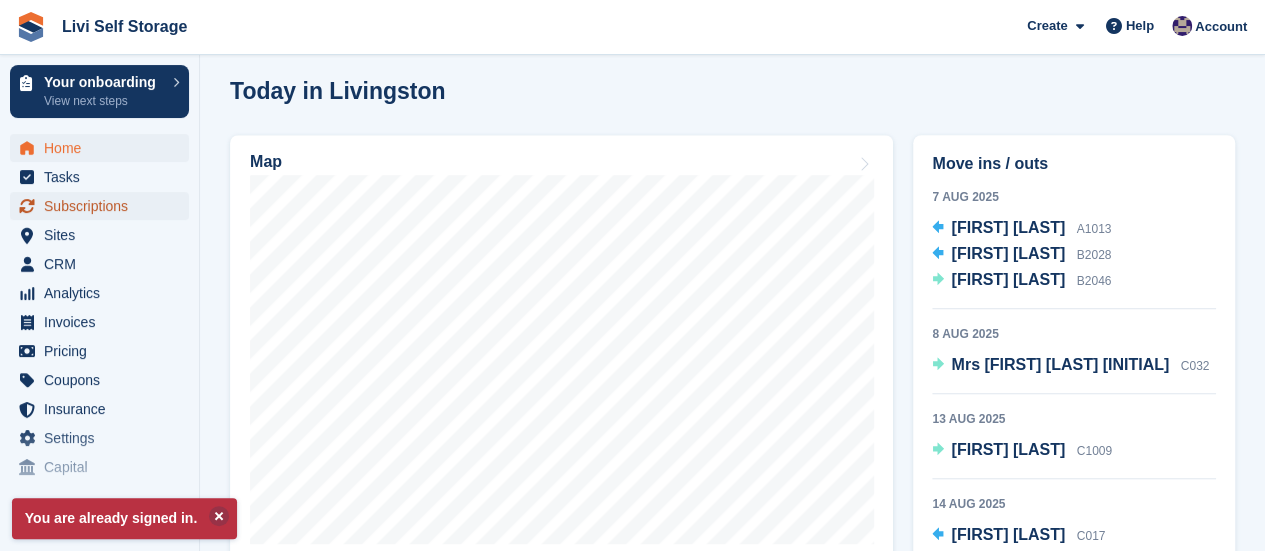 click on "Subscriptions" at bounding box center [104, 206] 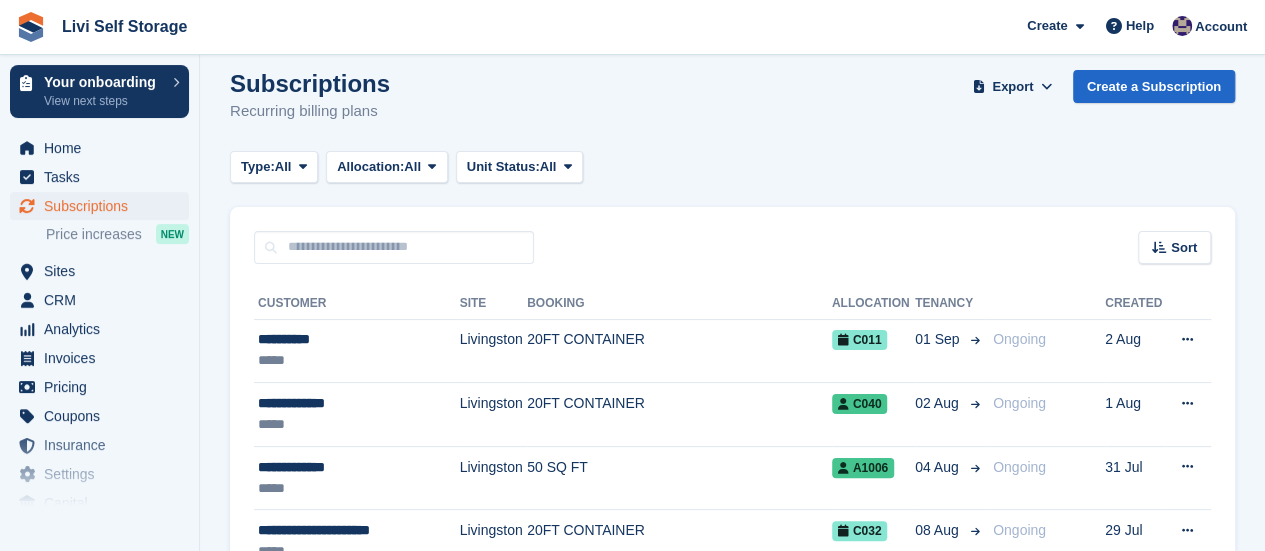 scroll, scrollTop: 0, scrollLeft: 0, axis: both 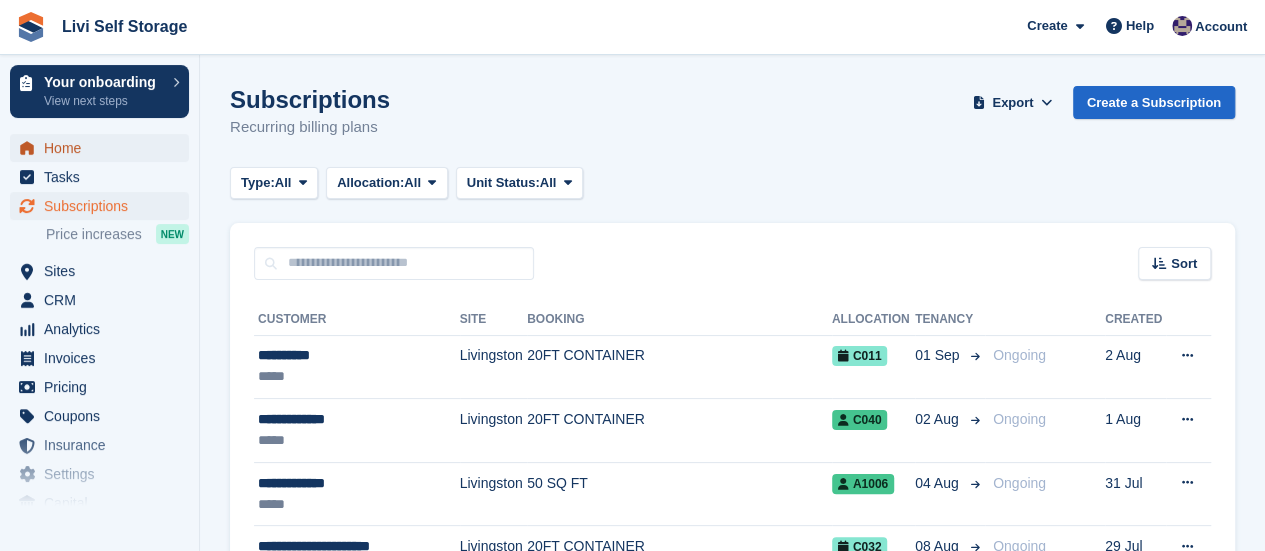 click on "Home" at bounding box center (104, 148) 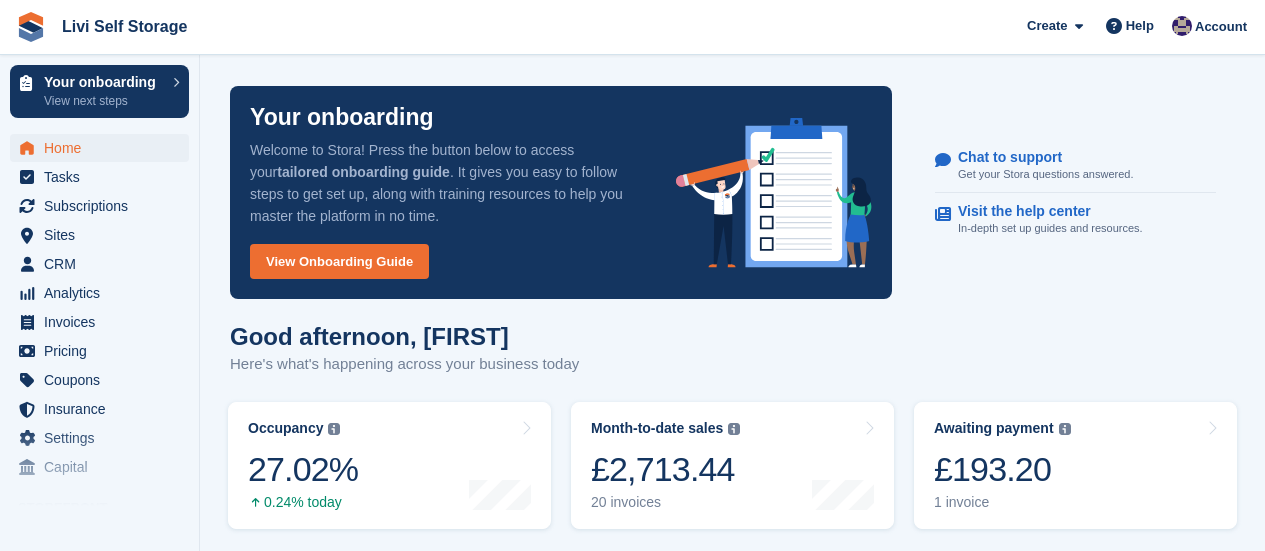 scroll, scrollTop: 0, scrollLeft: 0, axis: both 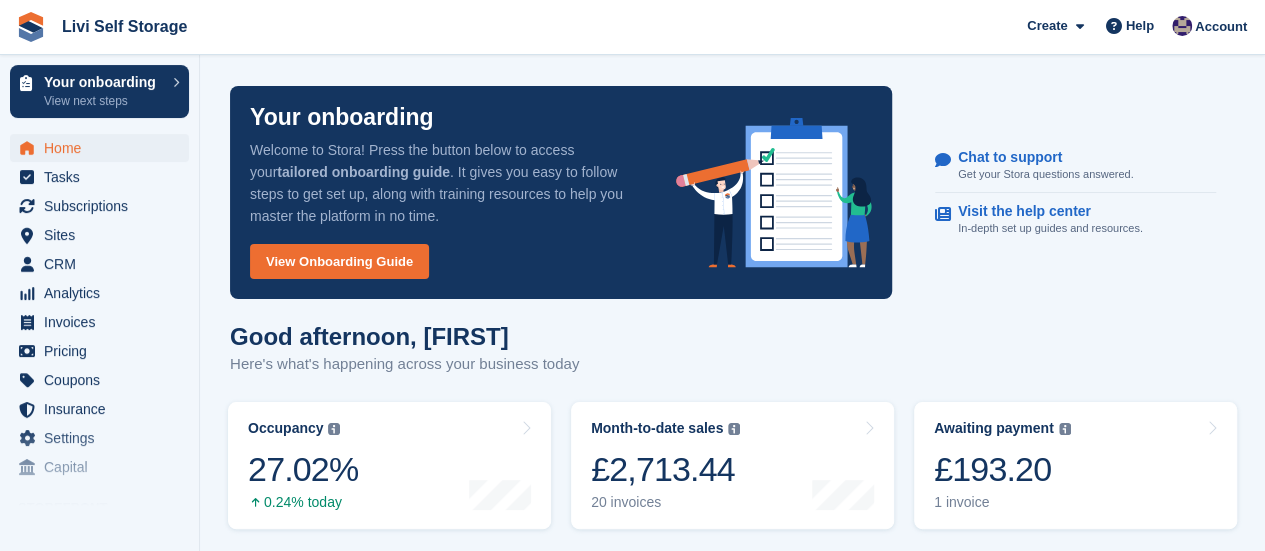 click on "Your onboarding
Welcome to Stora! Press the button below to access your  tailored onboarding guide . It gives you easy to follow steps to get set up, along with training resources to help you master the platform in no time.
View Onboarding Guide" at bounding box center [561, 192] 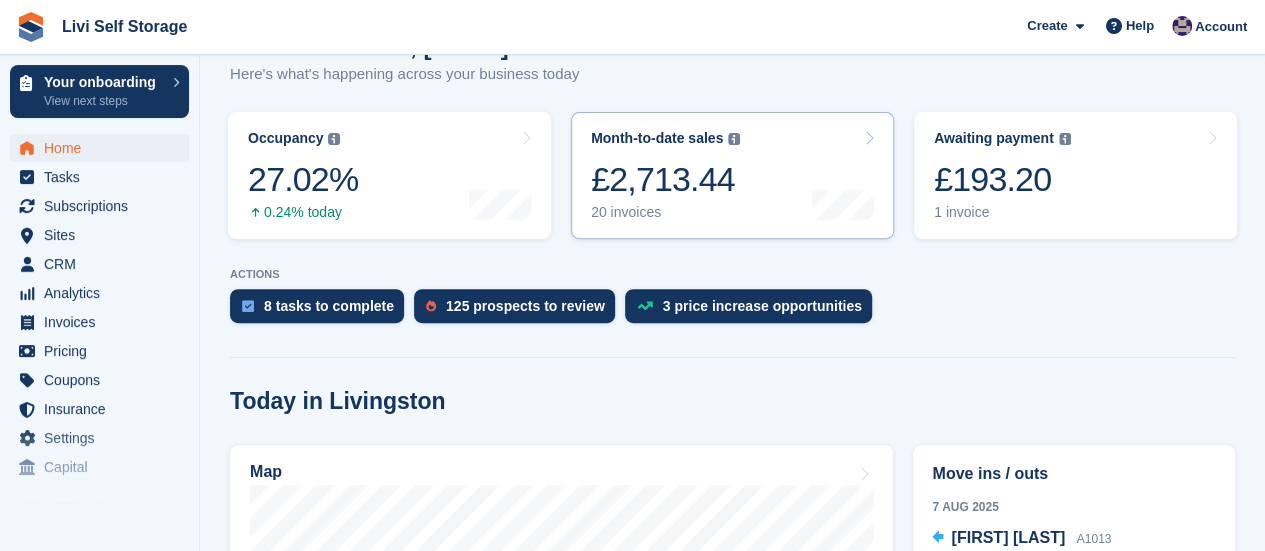 scroll, scrollTop: 400, scrollLeft: 0, axis: vertical 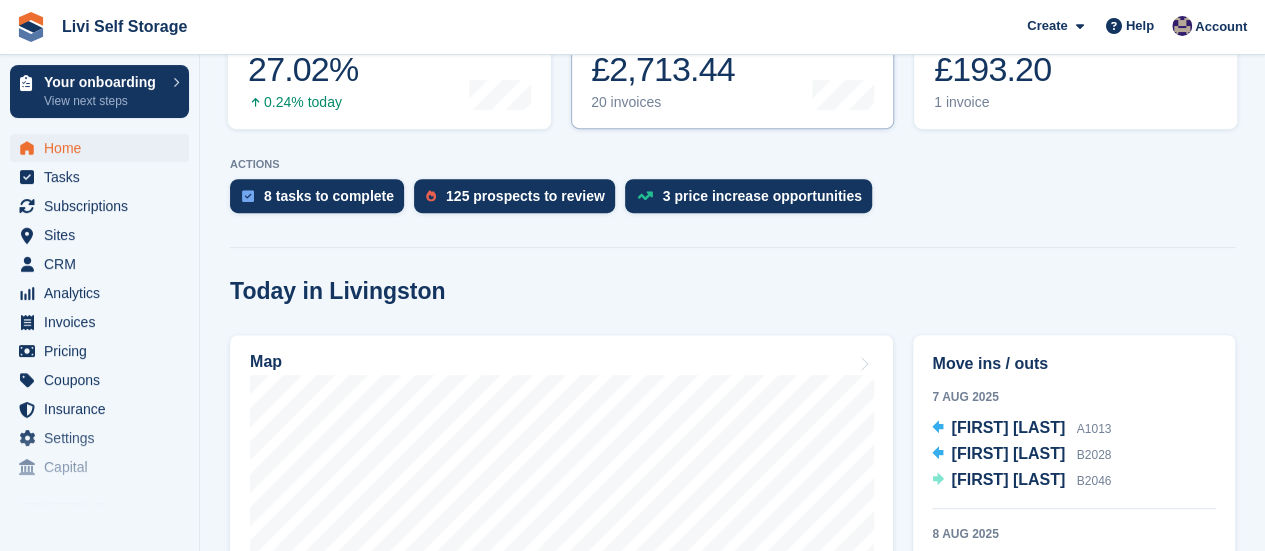 click on "20 invoices" at bounding box center [665, 102] 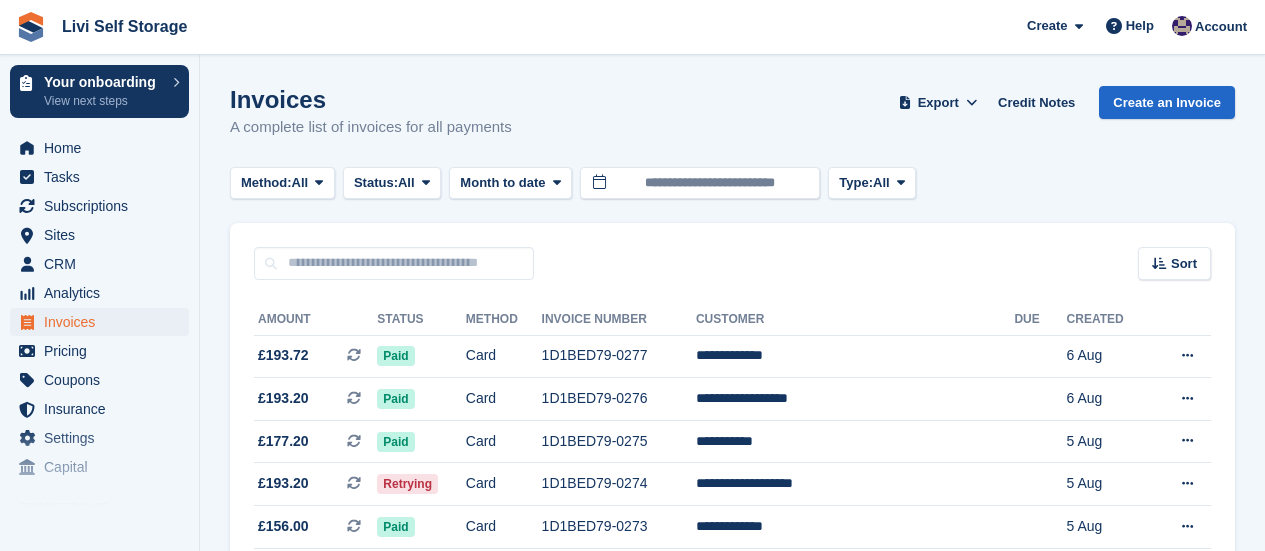 scroll, scrollTop: 0, scrollLeft: 0, axis: both 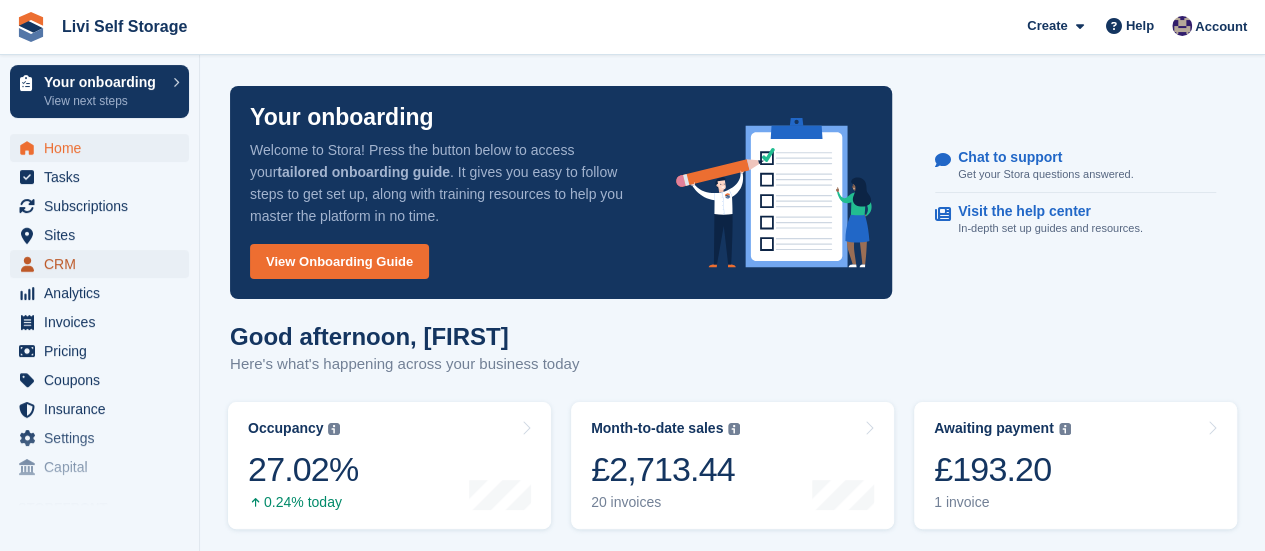 click on "CRM" at bounding box center (104, 264) 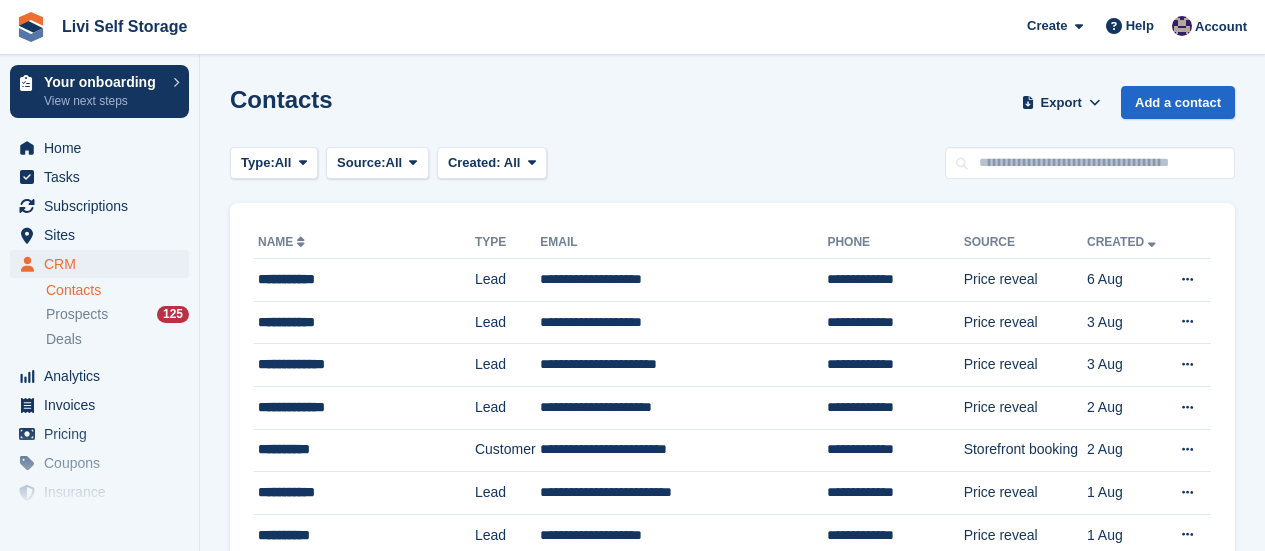 scroll, scrollTop: 0, scrollLeft: 0, axis: both 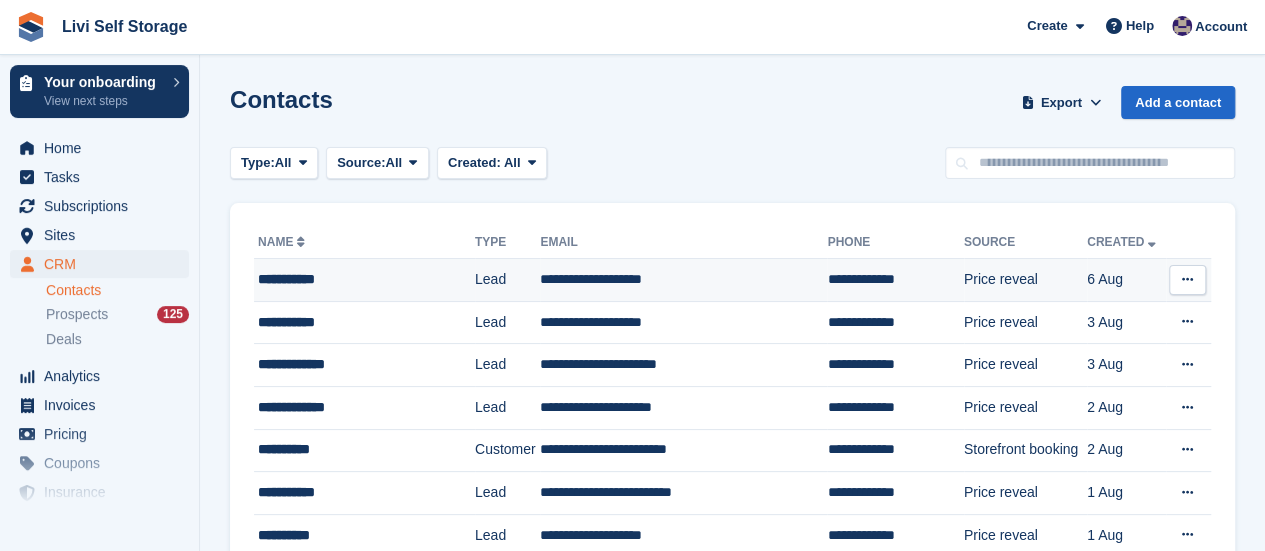 click on "**********" at bounding box center [358, 279] 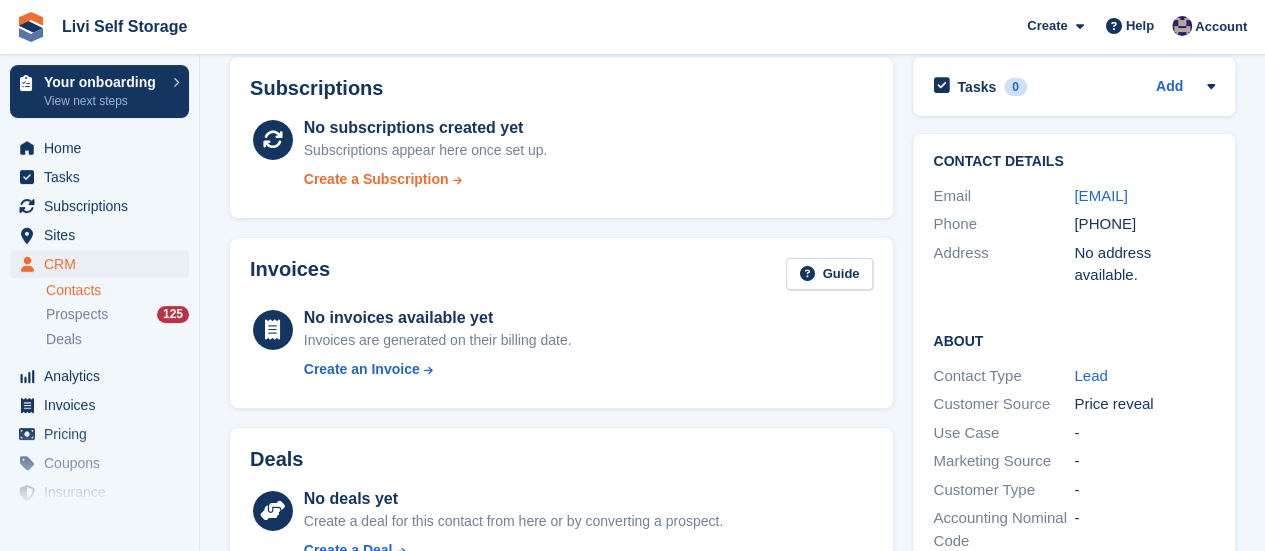scroll, scrollTop: 0, scrollLeft: 0, axis: both 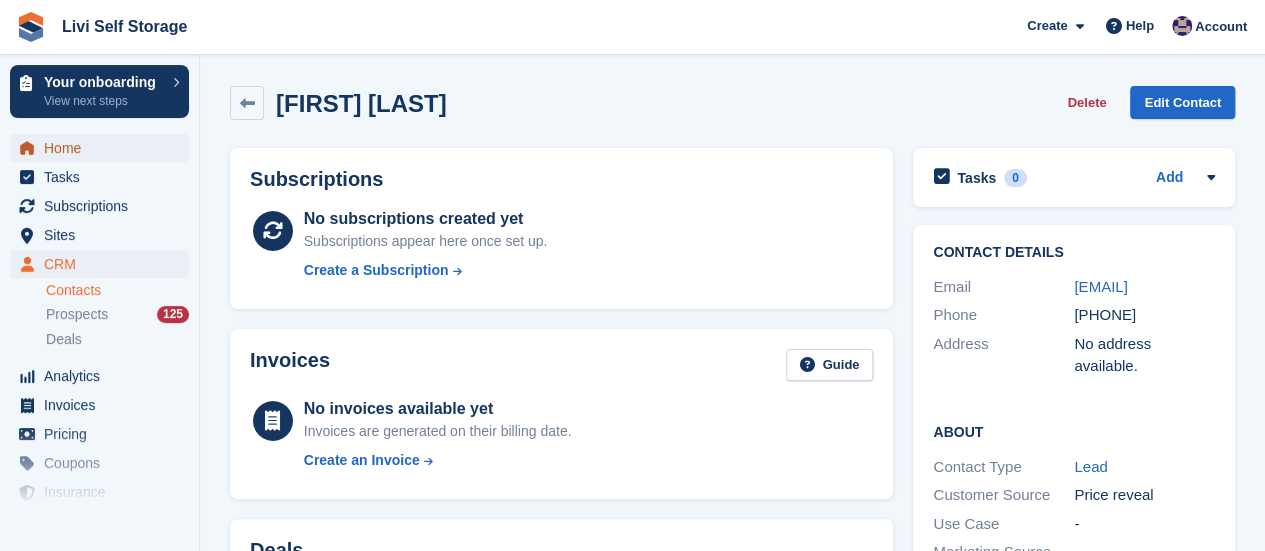click on "Home" at bounding box center [104, 148] 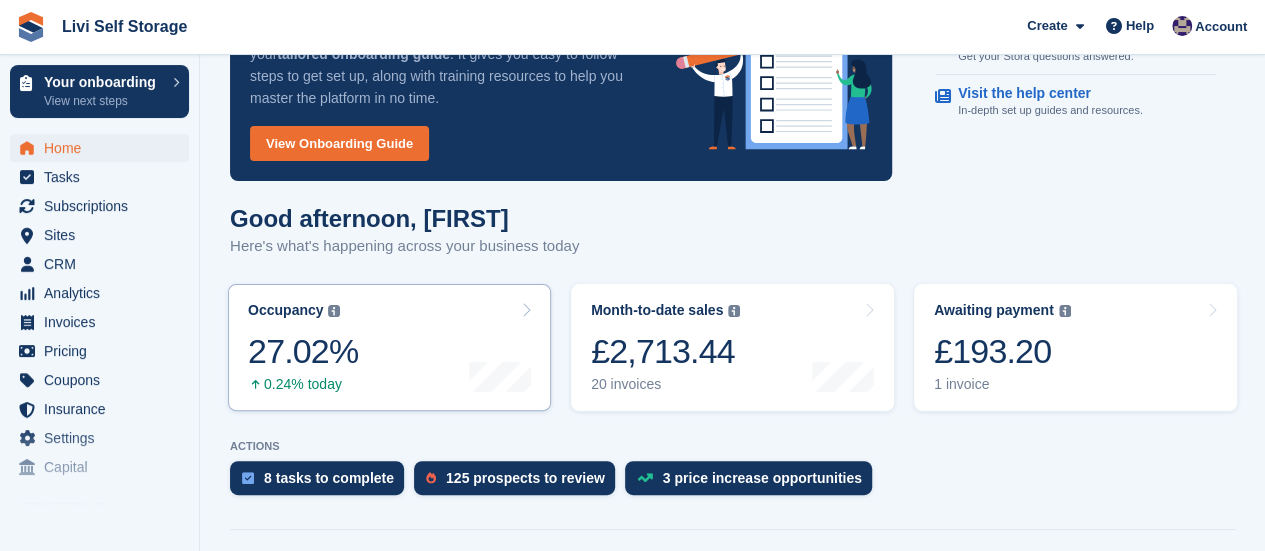 scroll, scrollTop: 0, scrollLeft: 0, axis: both 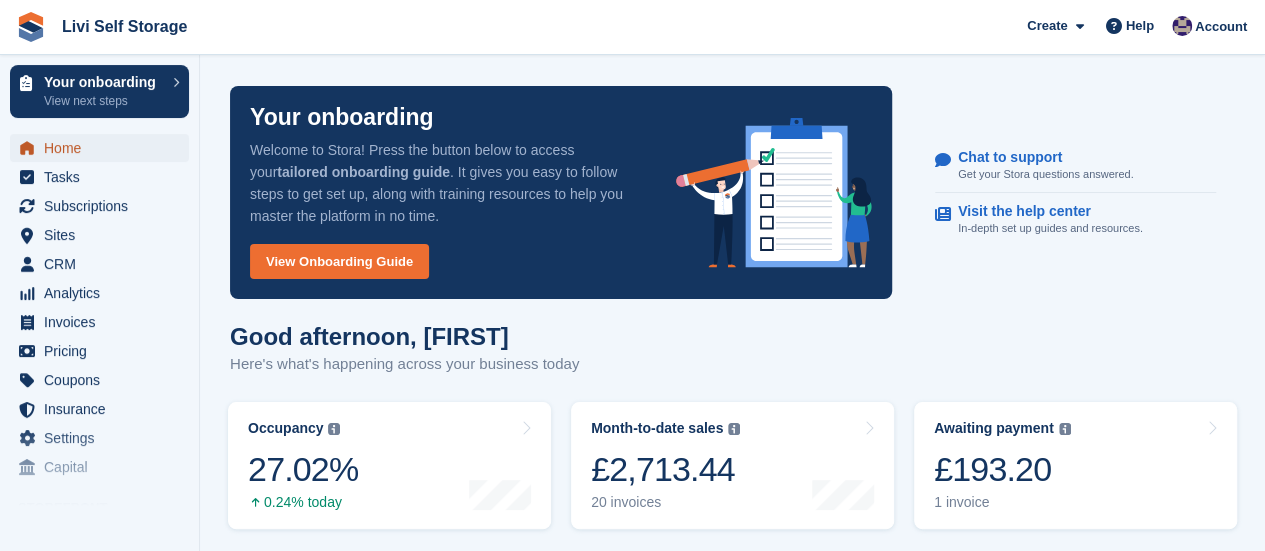 click on "Home" at bounding box center (104, 148) 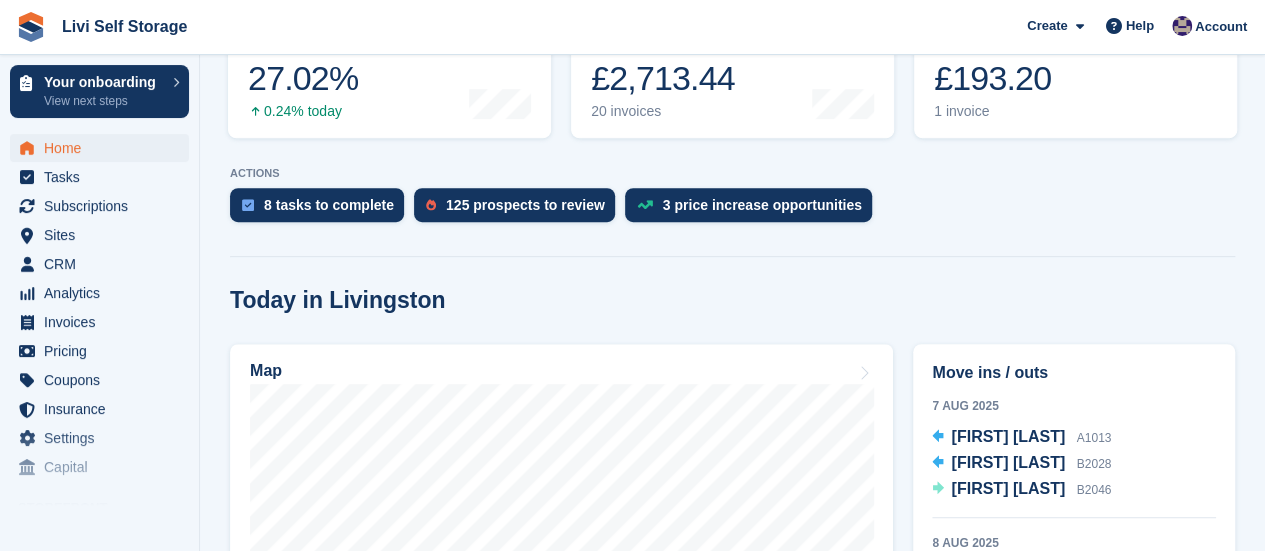 scroll, scrollTop: 500, scrollLeft: 0, axis: vertical 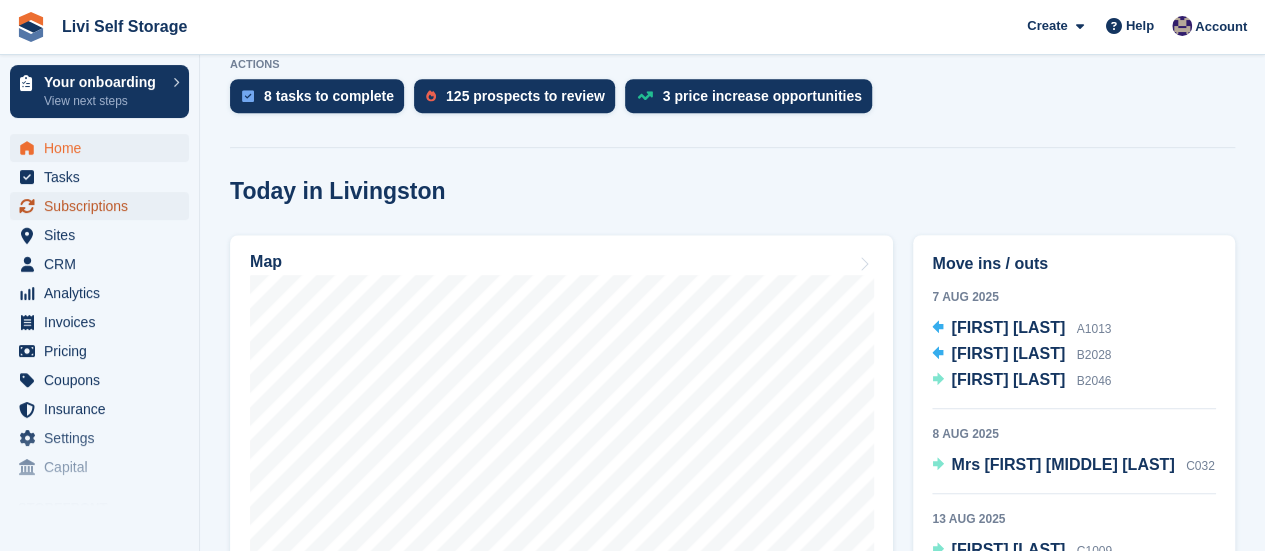 click on "Subscriptions" at bounding box center (104, 206) 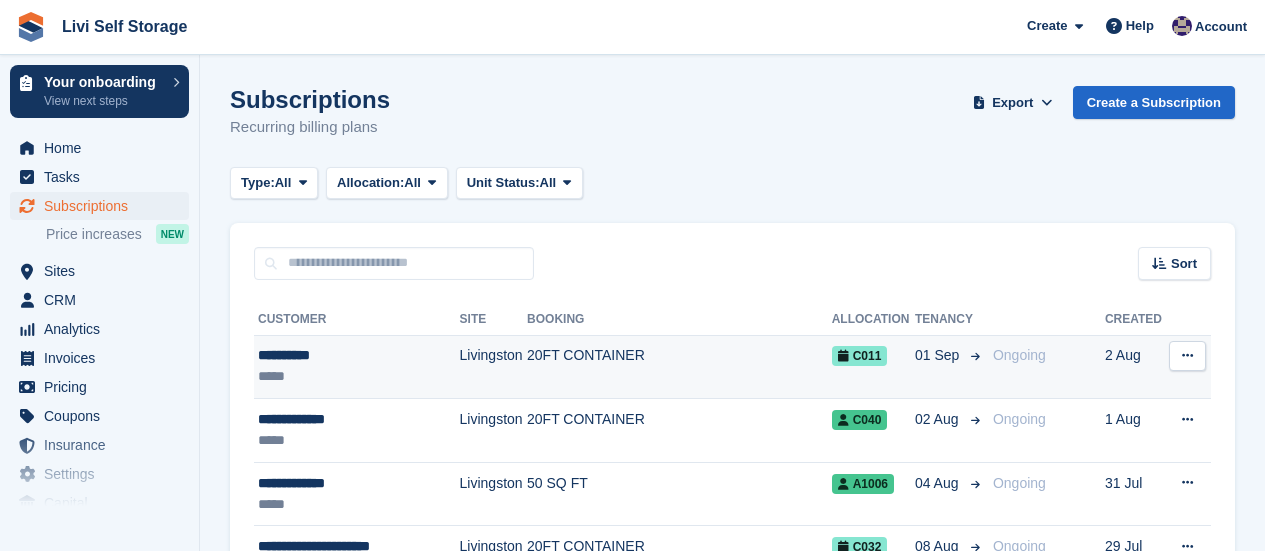 scroll, scrollTop: 0, scrollLeft: 0, axis: both 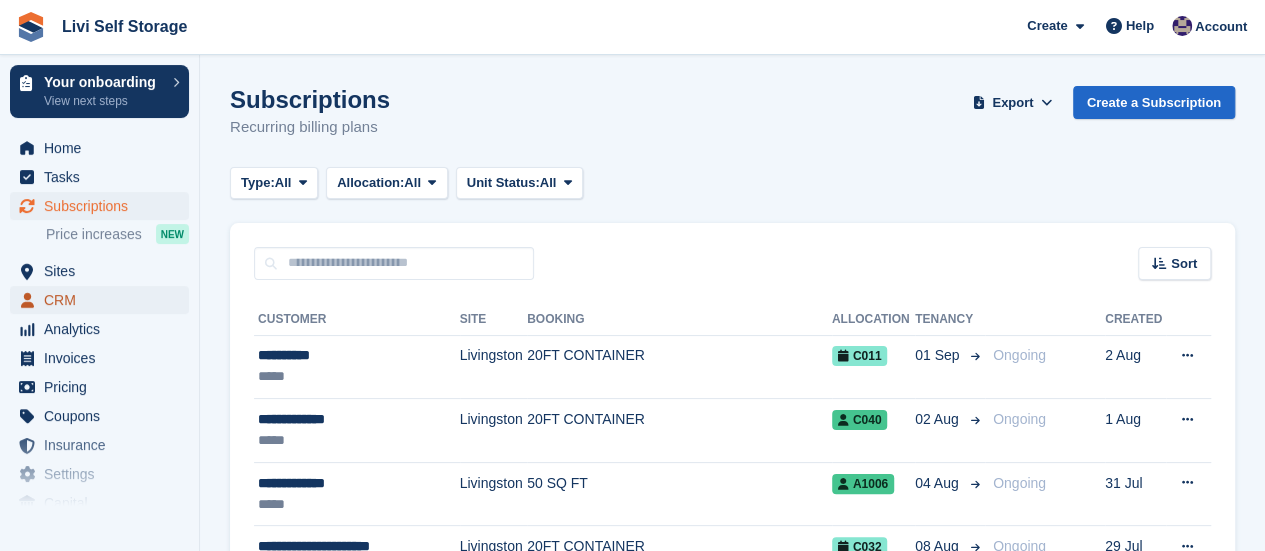 click on "CRM" at bounding box center [104, 300] 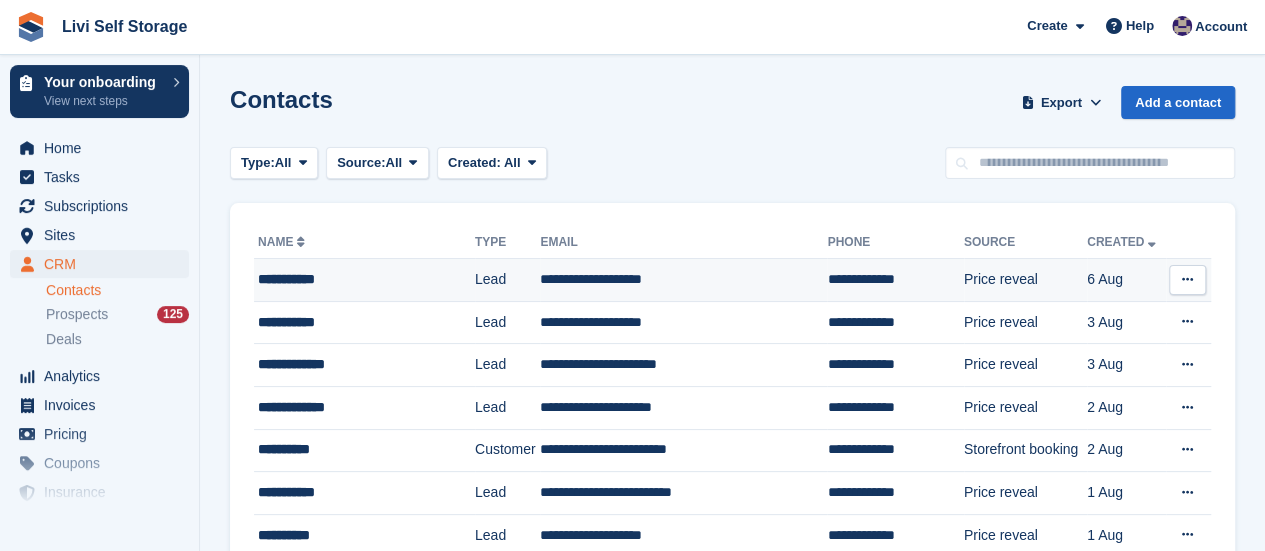 click on "**********" at bounding box center [358, 279] 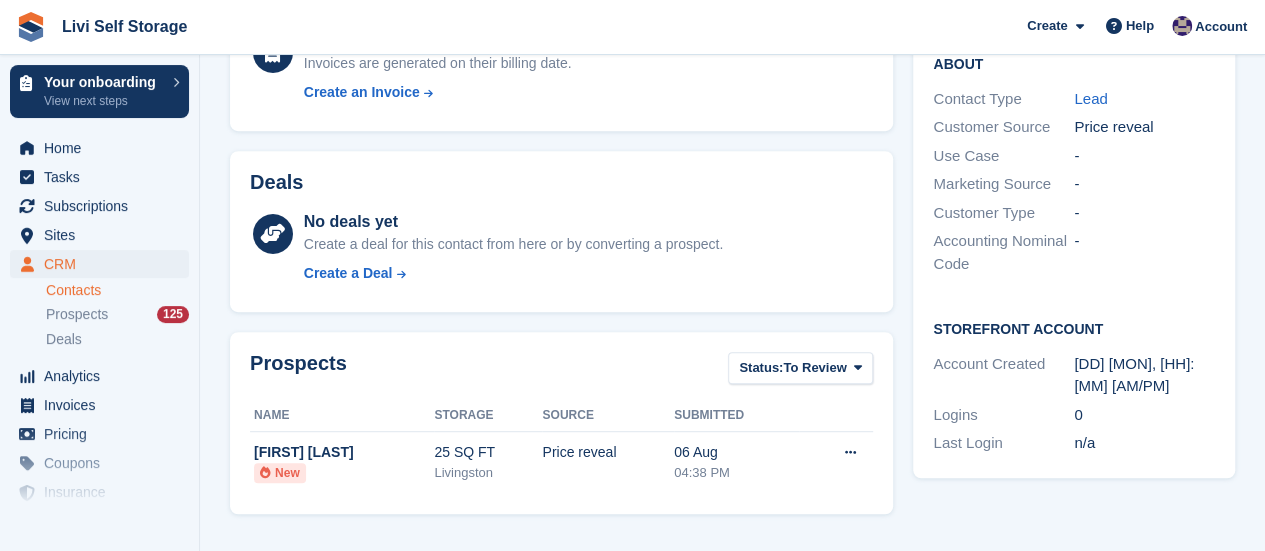 scroll, scrollTop: 400, scrollLeft: 0, axis: vertical 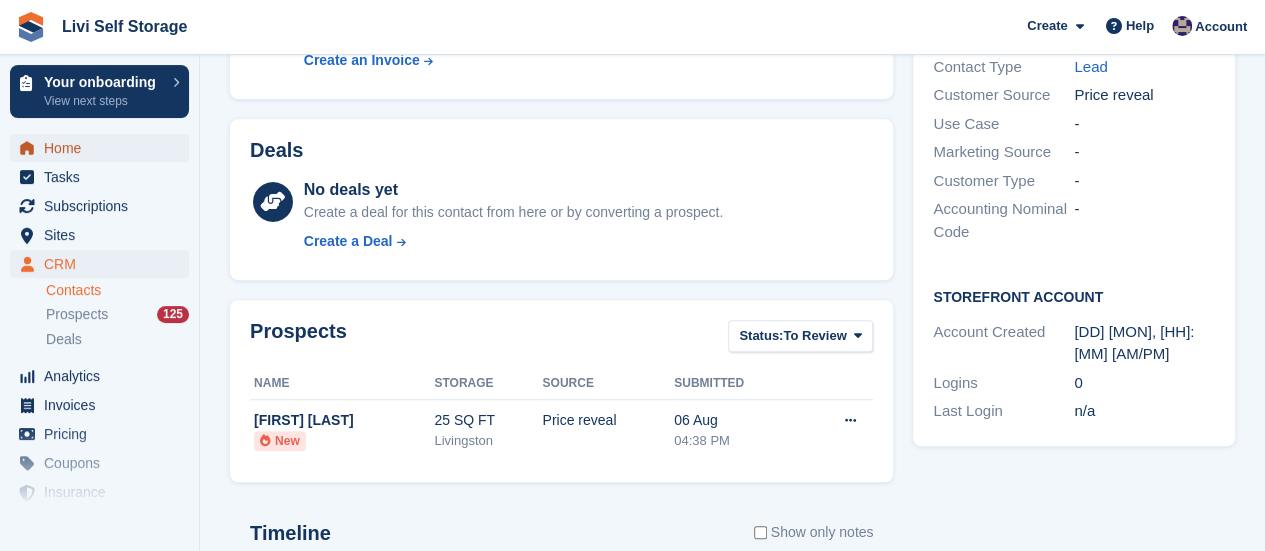 click on "Home" at bounding box center (104, 148) 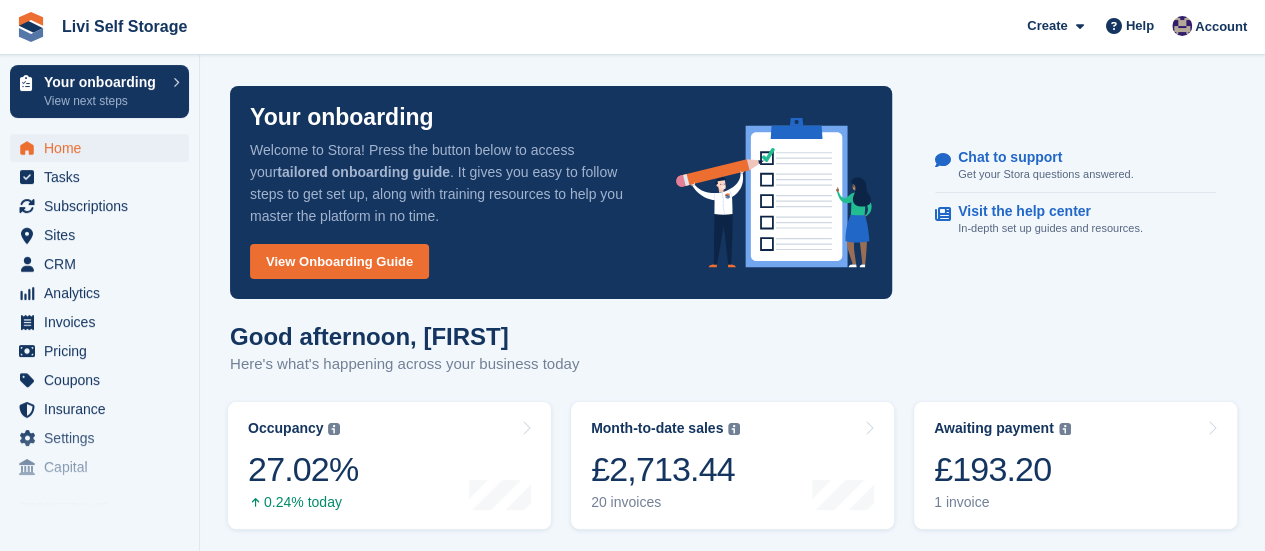 scroll, scrollTop: 200, scrollLeft: 0, axis: vertical 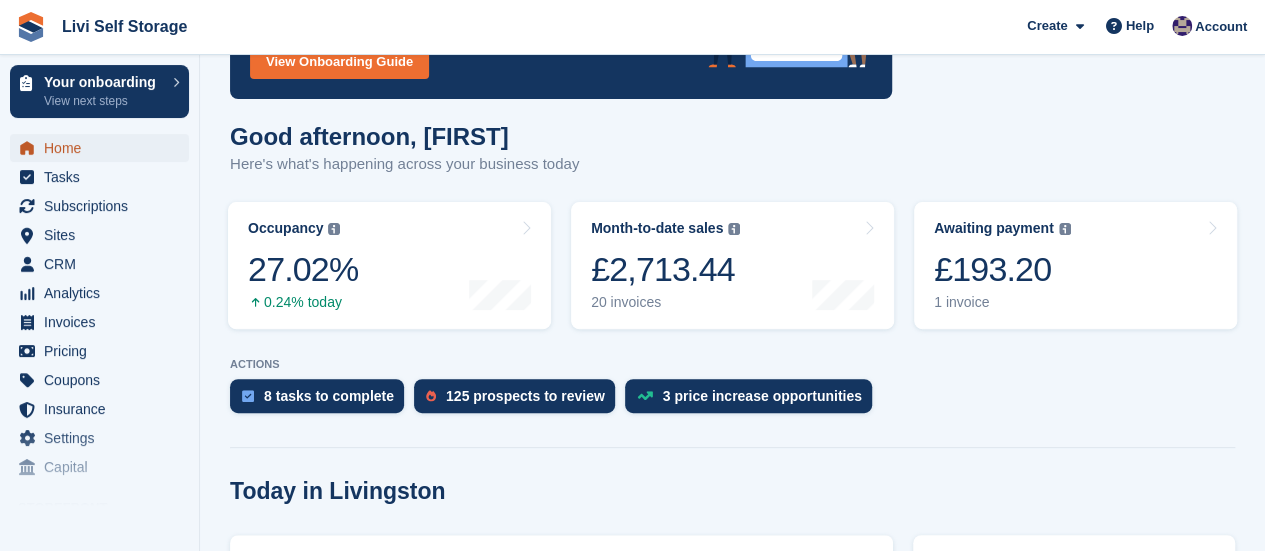 click on "Home" at bounding box center [104, 148] 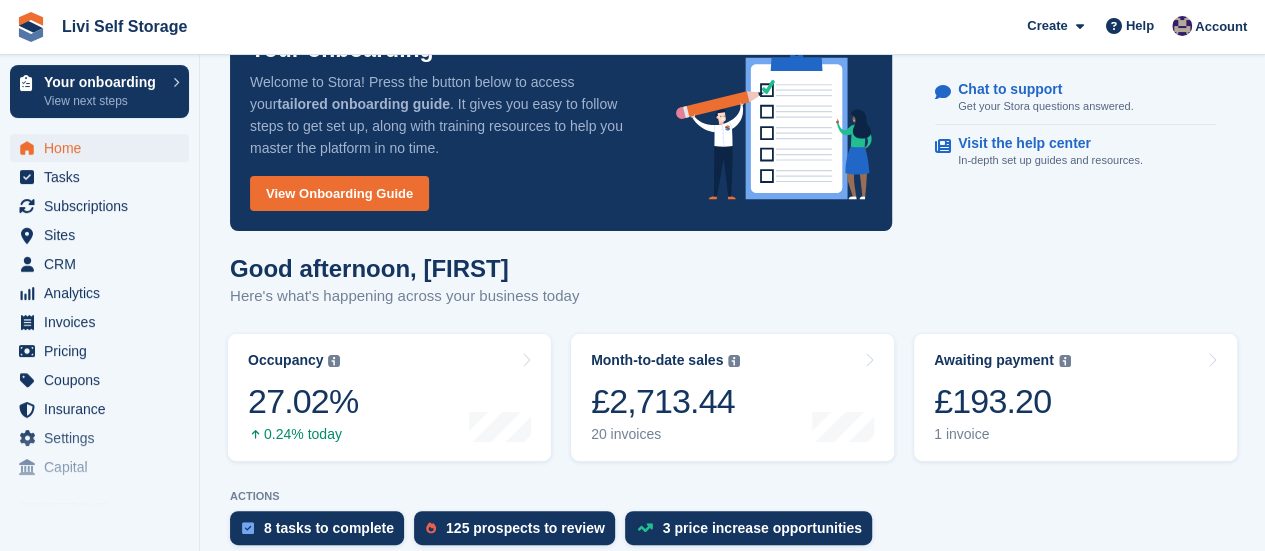 scroll, scrollTop: 200, scrollLeft: 0, axis: vertical 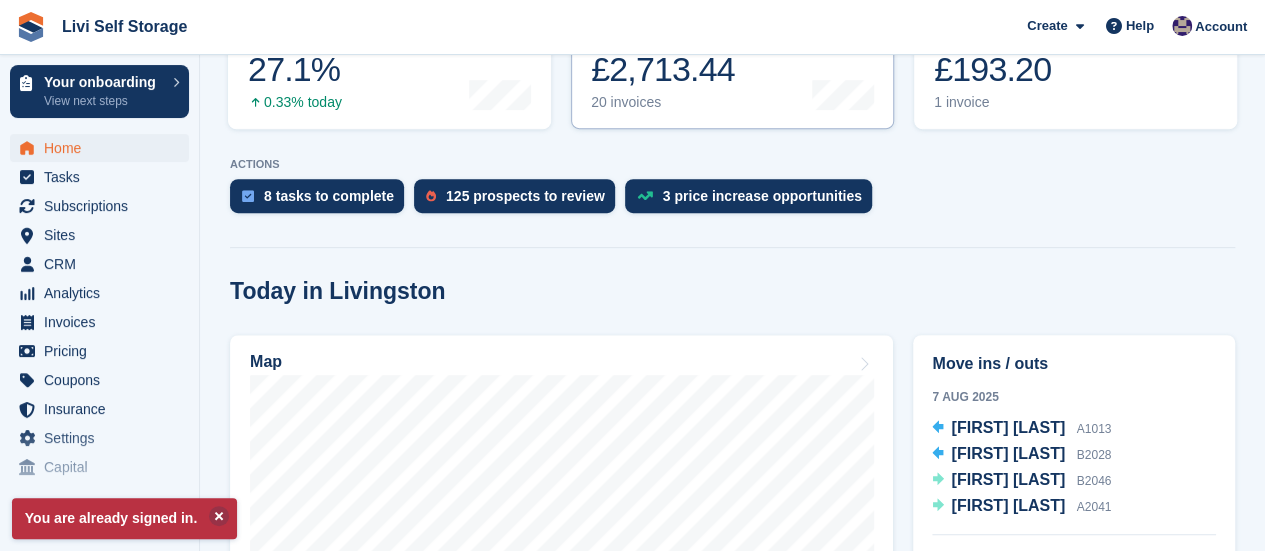 click on "20 invoices" at bounding box center (665, 102) 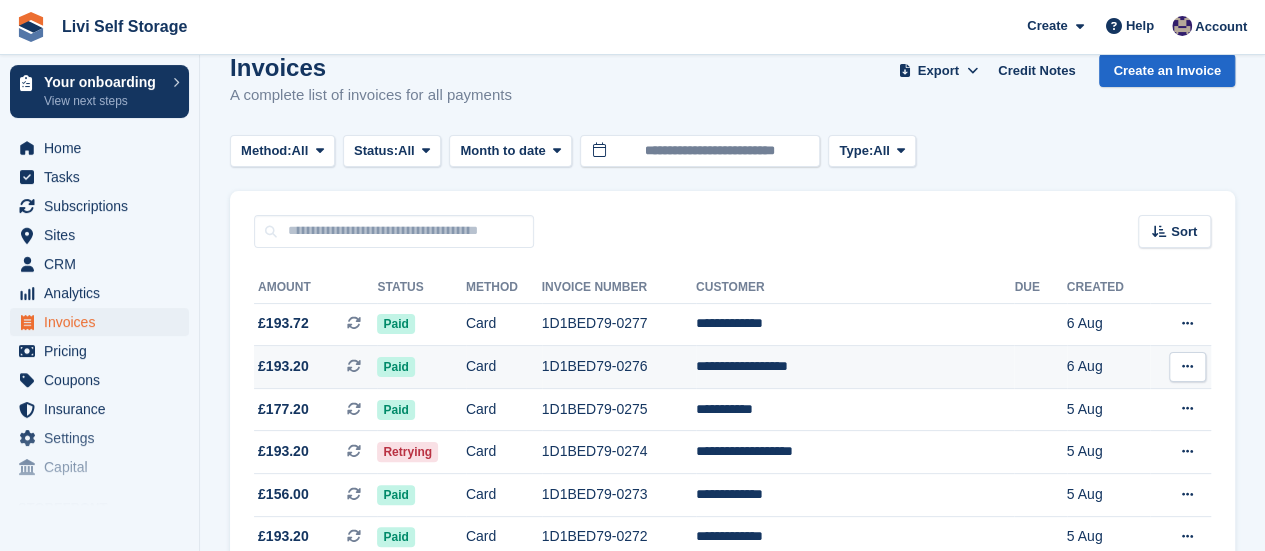 scroll, scrollTop: 0, scrollLeft: 0, axis: both 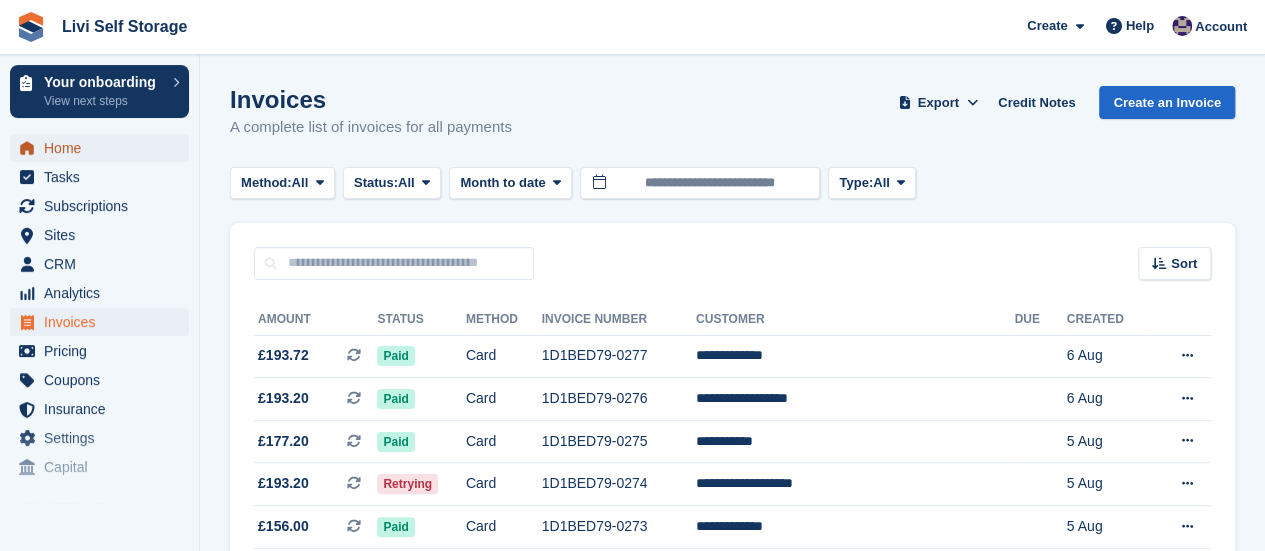 click on "Home" at bounding box center (104, 148) 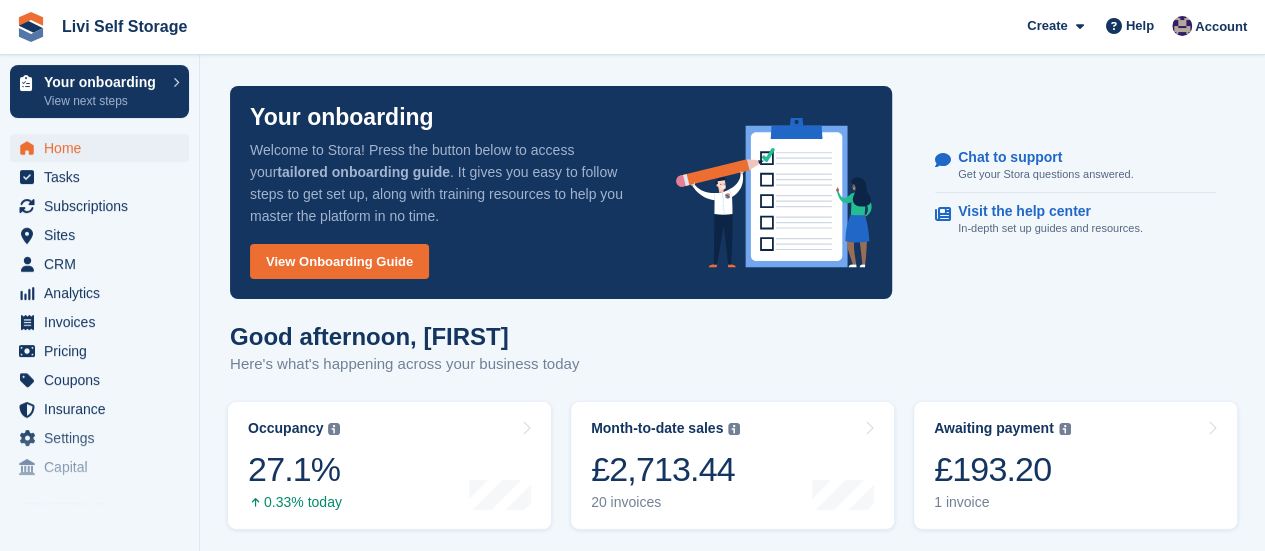 scroll, scrollTop: 200, scrollLeft: 0, axis: vertical 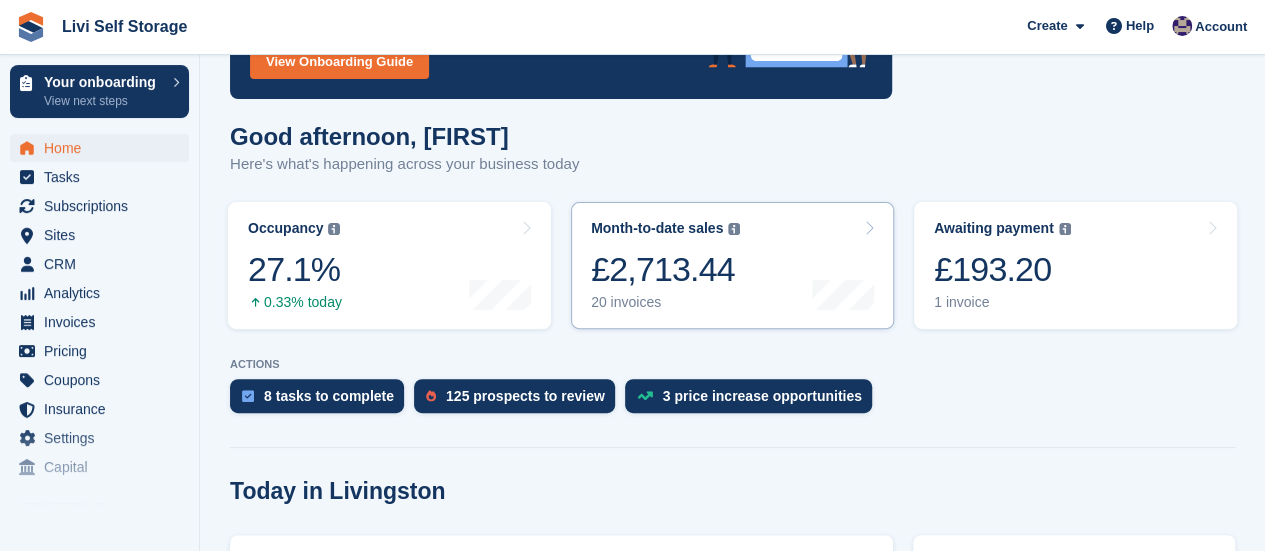 click on "20 invoices" at bounding box center [665, 302] 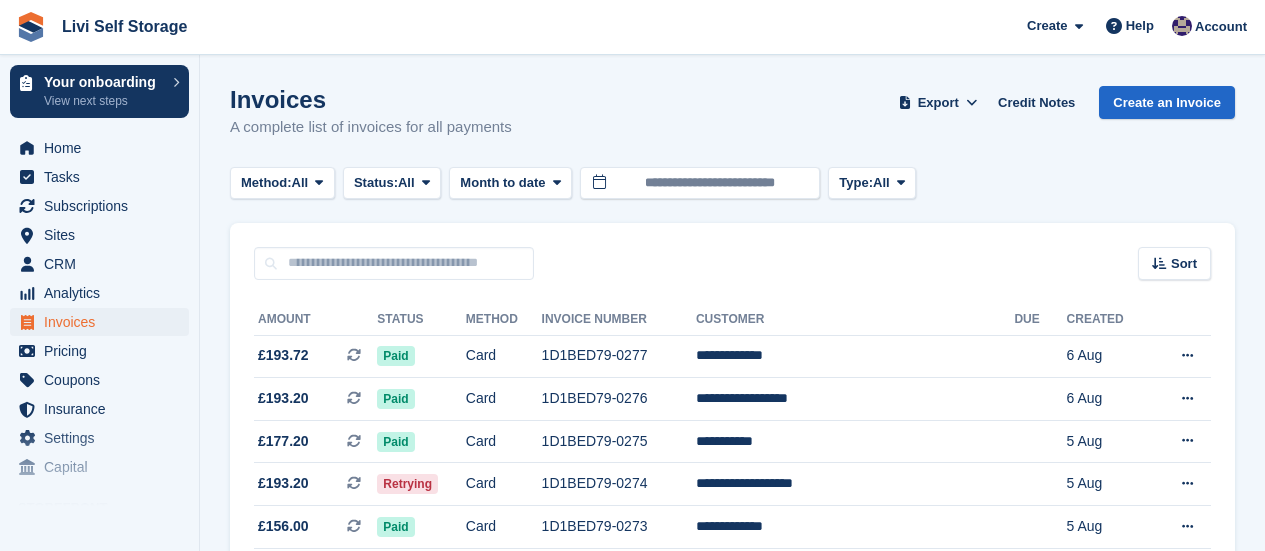 scroll, scrollTop: 0, scrollLeft: 0, axis: both 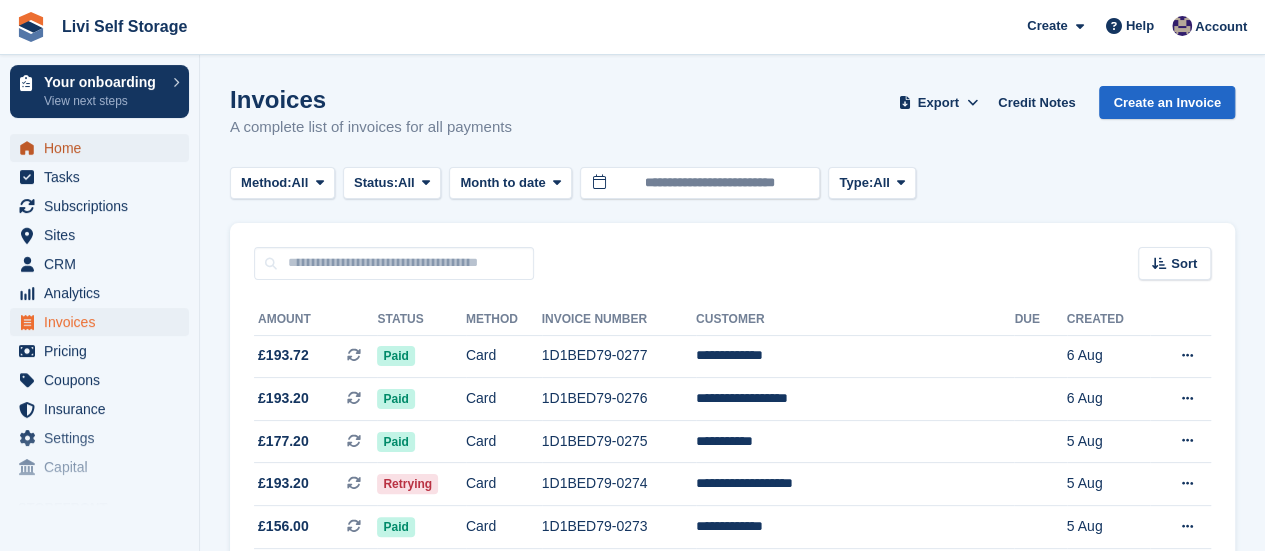 click on "Home" at bounding box center [104, 148] 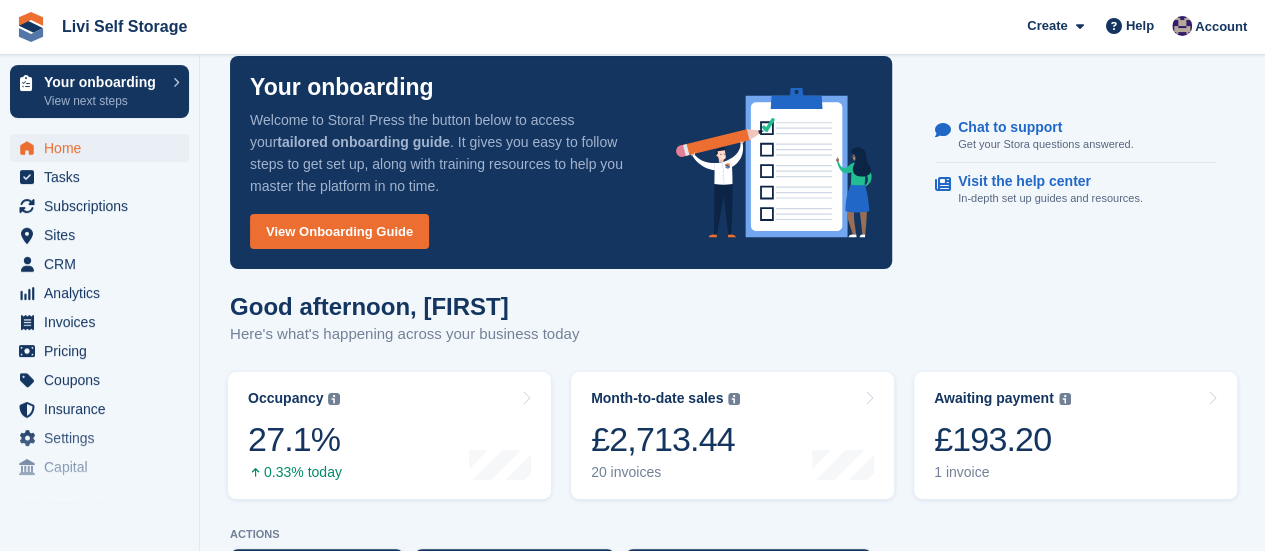 scroll, scrollTop: 0, scrollLeft: 0, axis: both 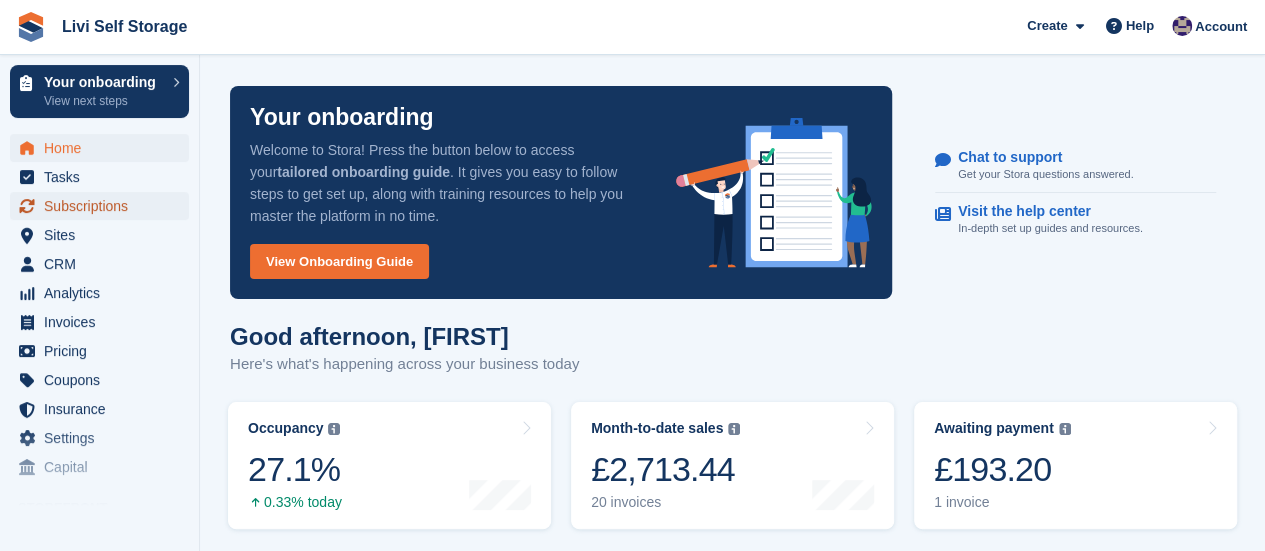 click on "Subscriptions" at bounding box center (104, 206) 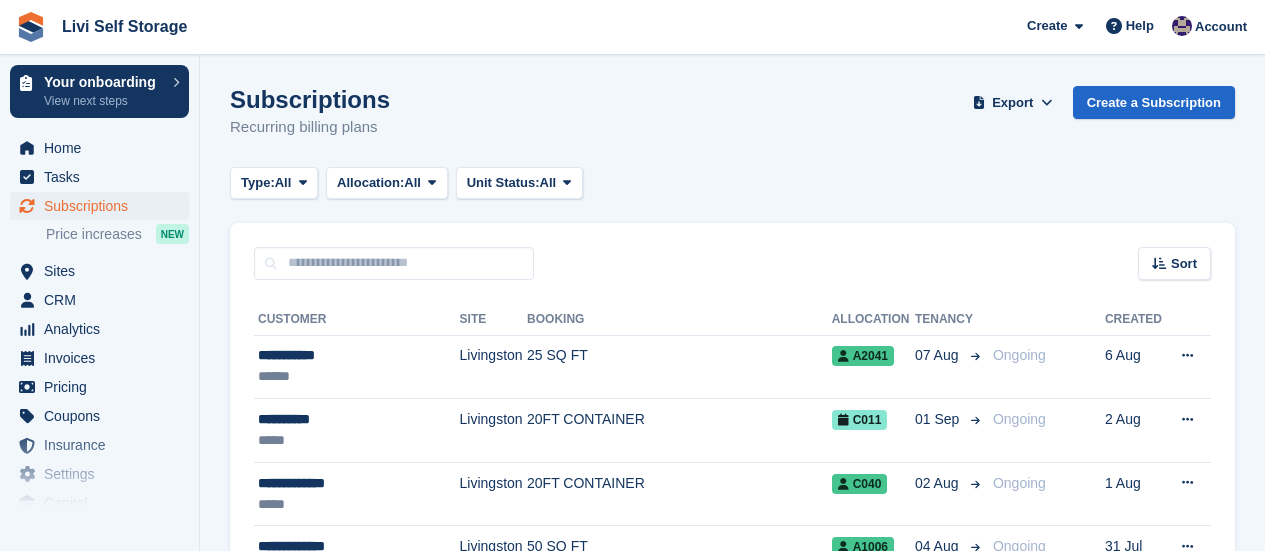scroll, scrollTop: 0, scrollLeft: 0, axis: both 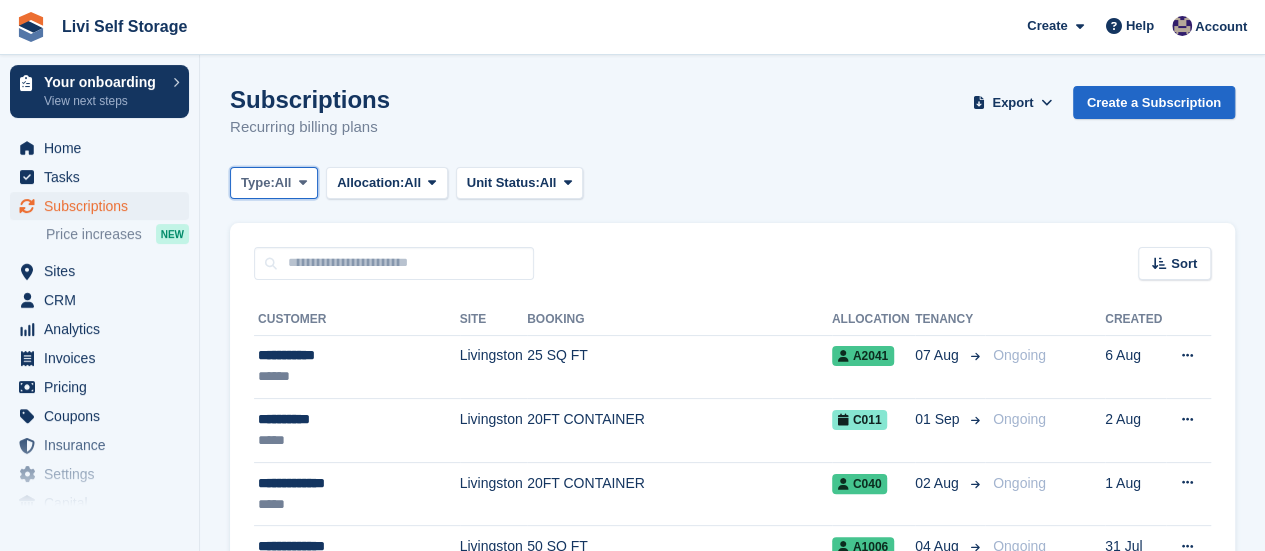 click at bounding box center [303, 182] 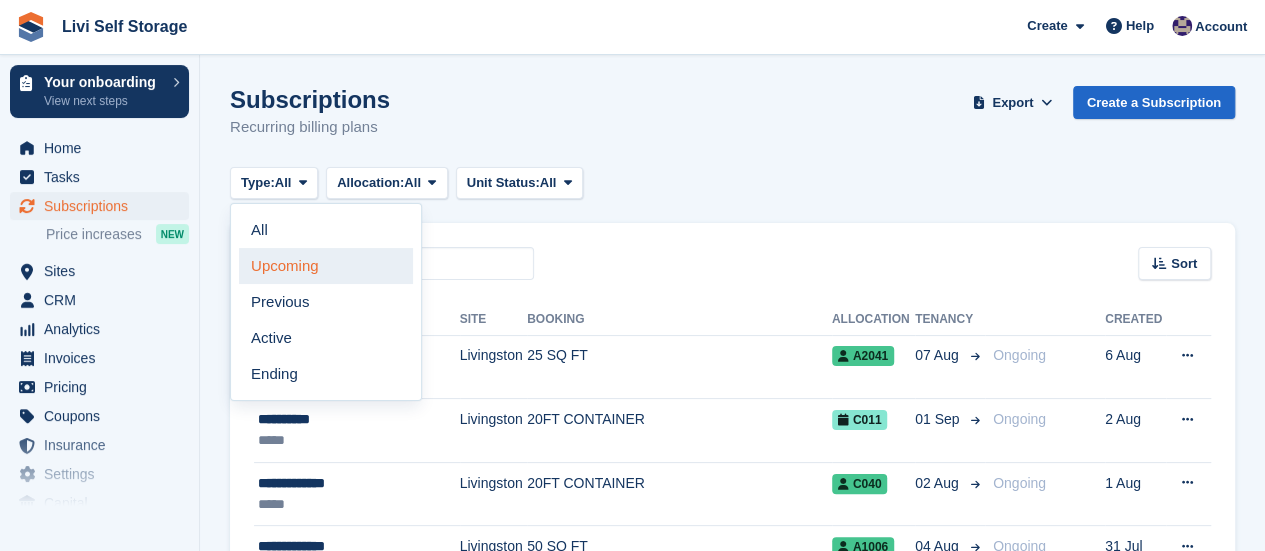 click on "Upcoming" at bounding box center [326, 266] 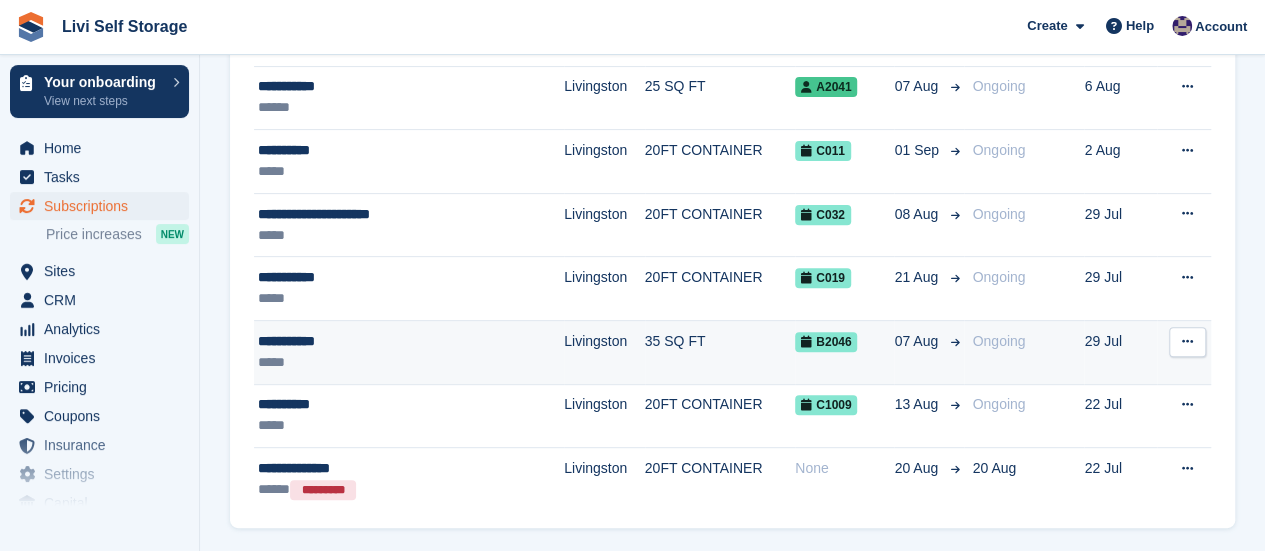 scroll, scrollTop: 300, scrollLeft: 0, axis: vertical 